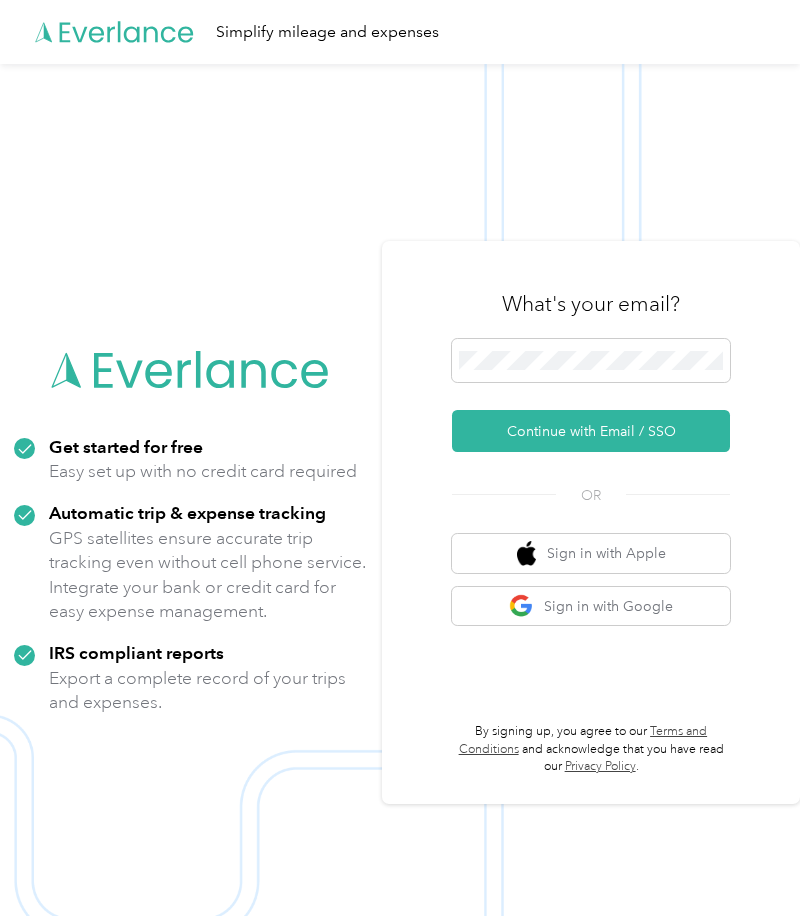 scroll, scrollTop: 0, scrollLeft: 0, axis: both 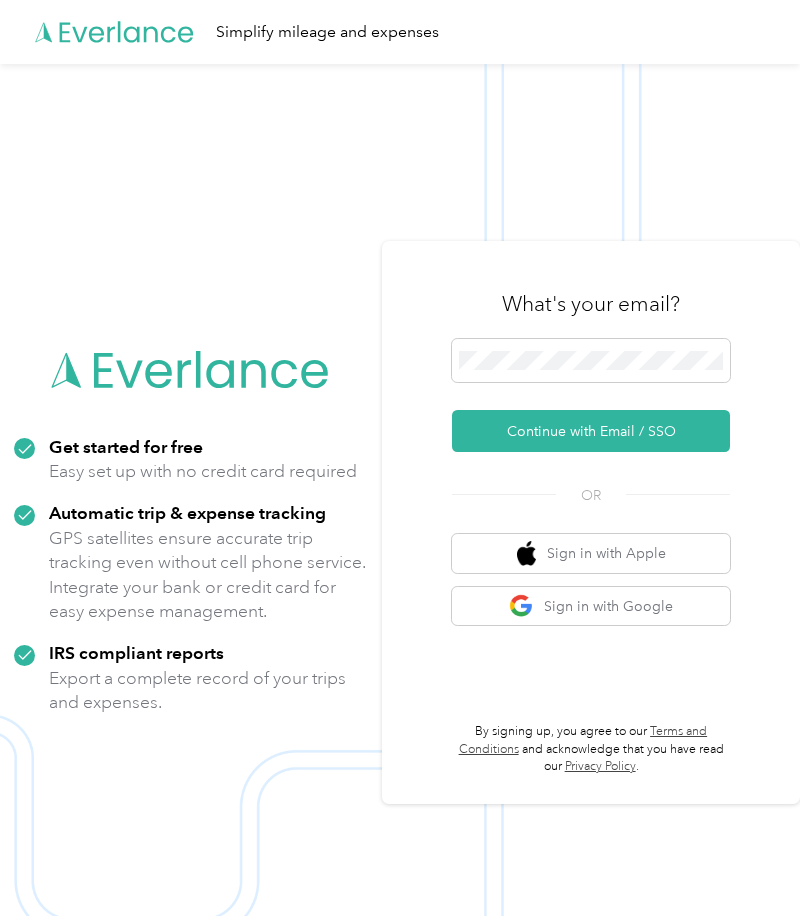 click on "Continue with Email / SSO" at bounding box center [591, 431] 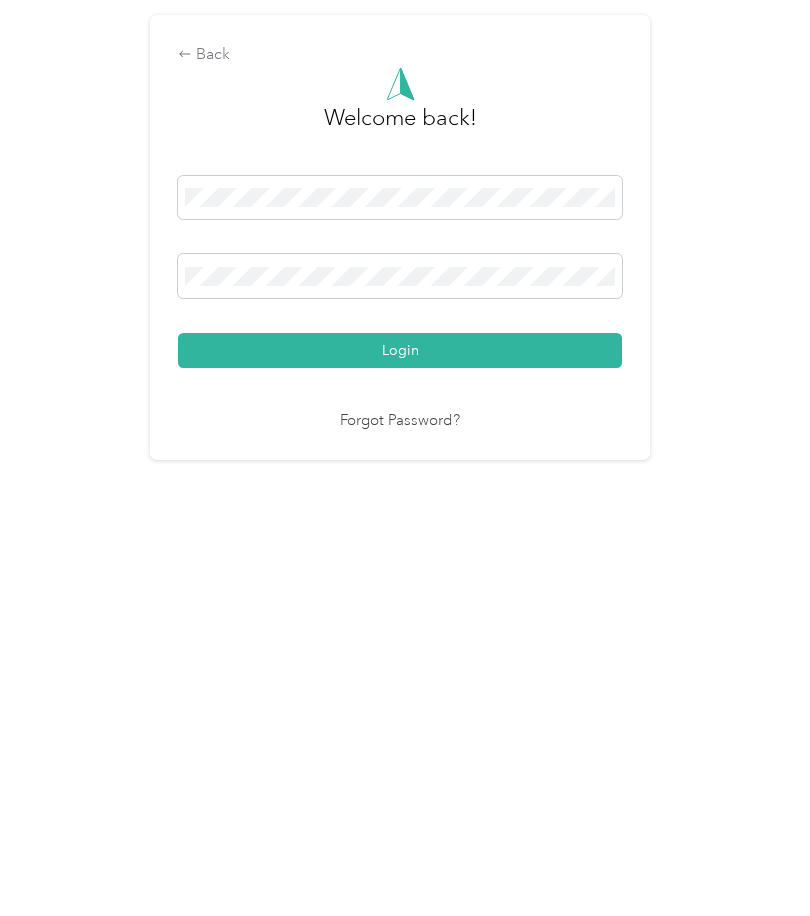 click on "Login" at bounding box center (400, 571) 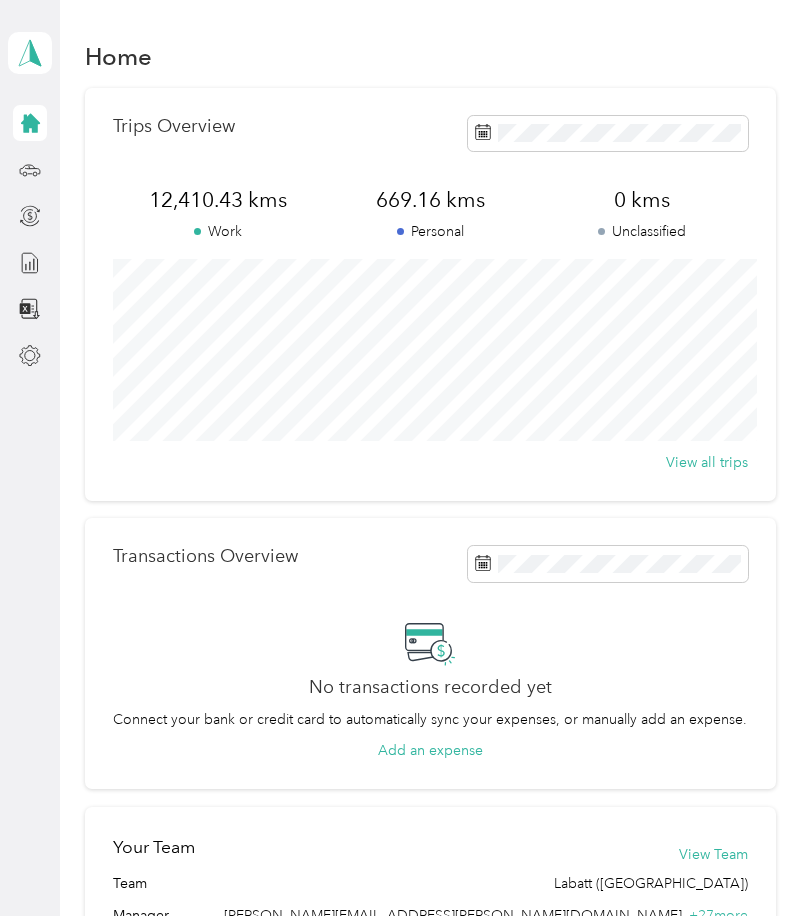 click 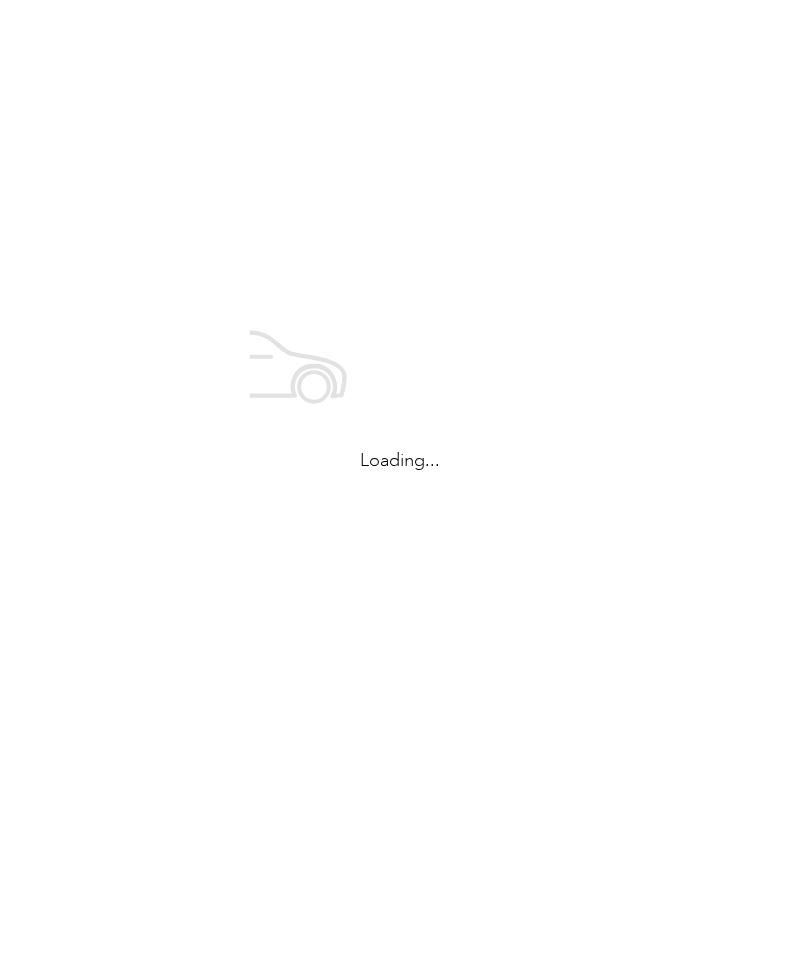 scroll, scrollTop: 0, scrollLeft: 0, axis: both 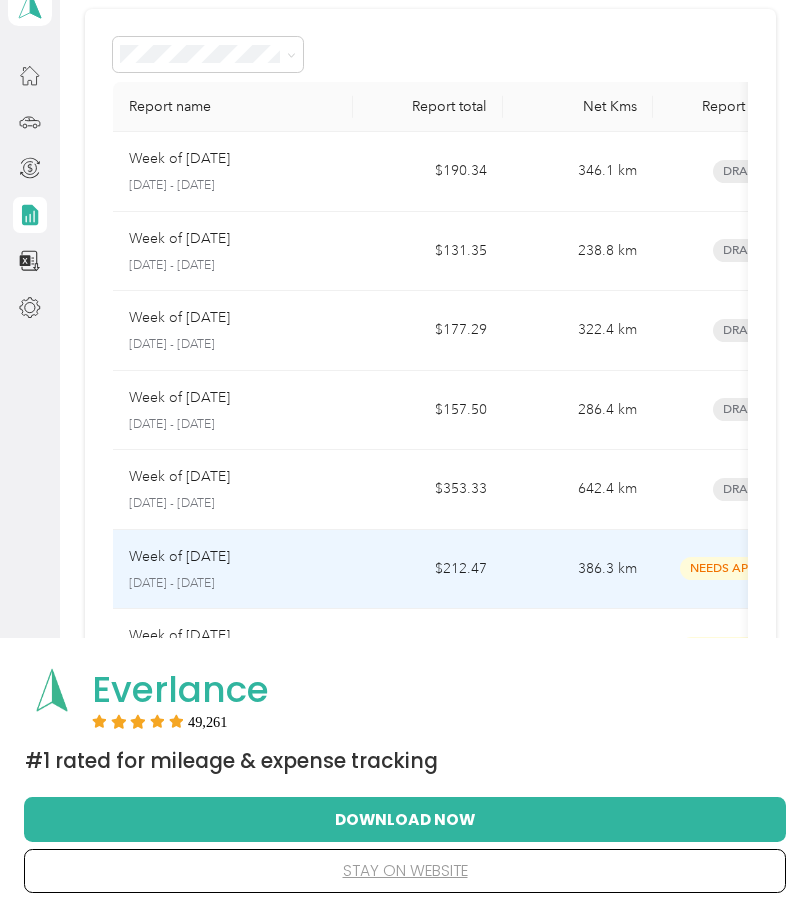 click on "Needs Approval" at bounding box center [743, 570] 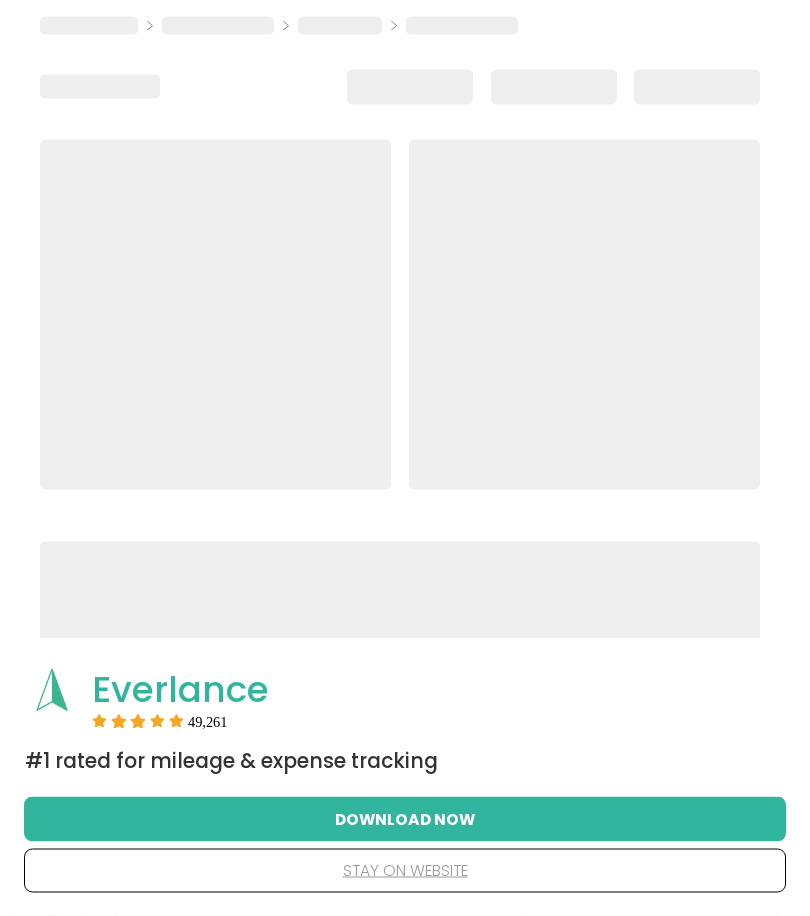 scroll, scrollTop: 0, scrollLeft: 0, axis: both 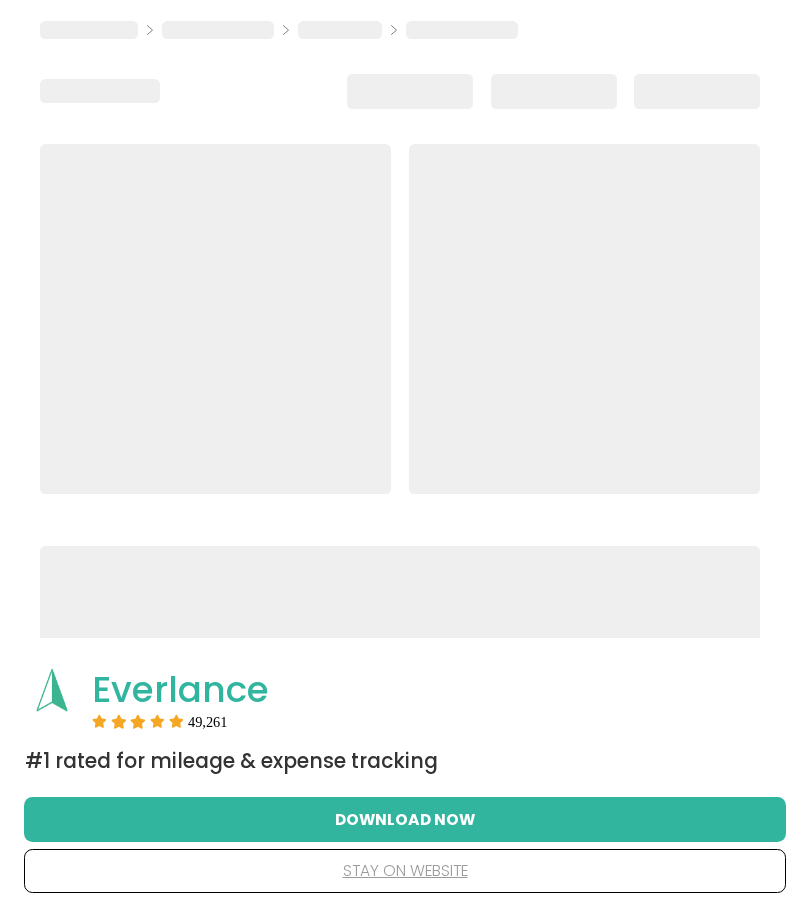 click on "stay on website" at bounding box center [405, 871] 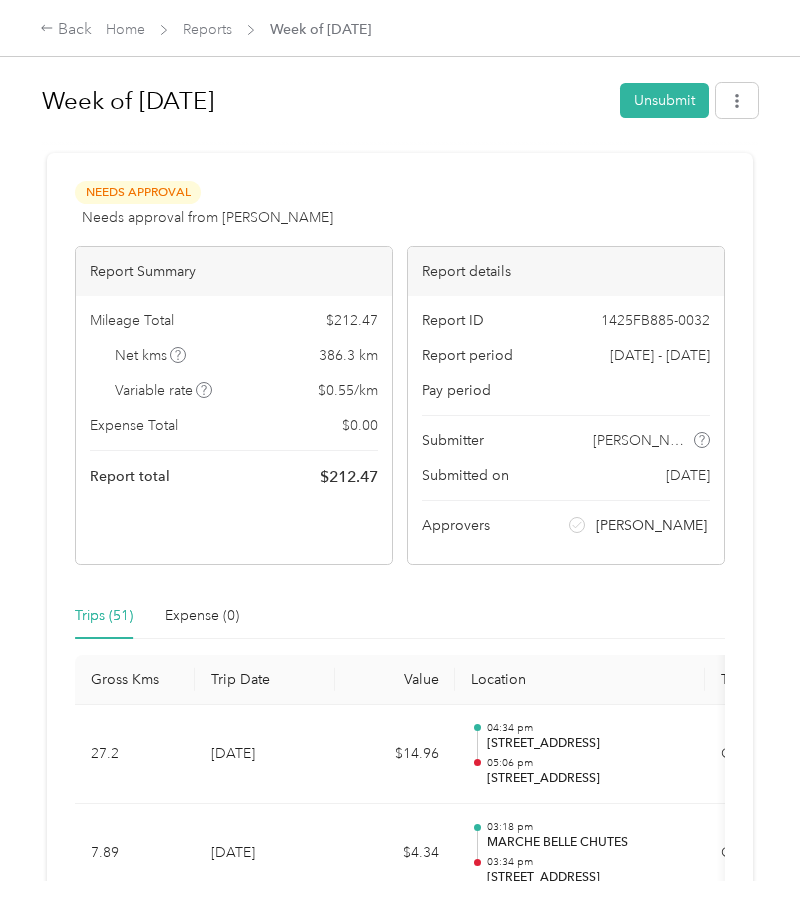 click at bounding box center [737, 100] 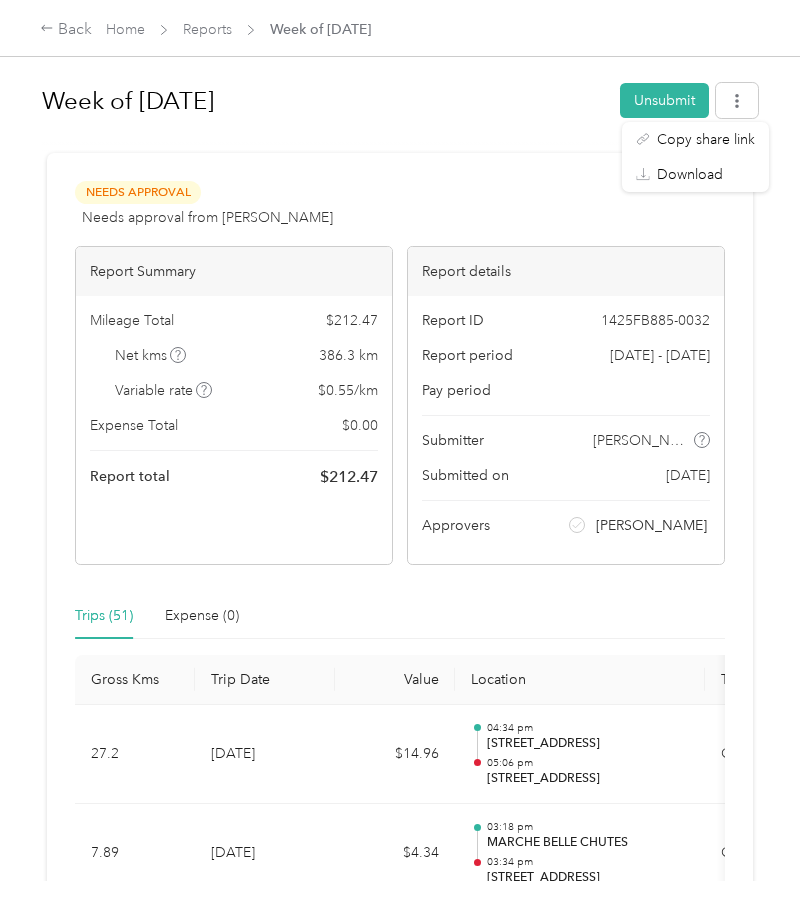 click on "Download" at bounding box center (690, 174) 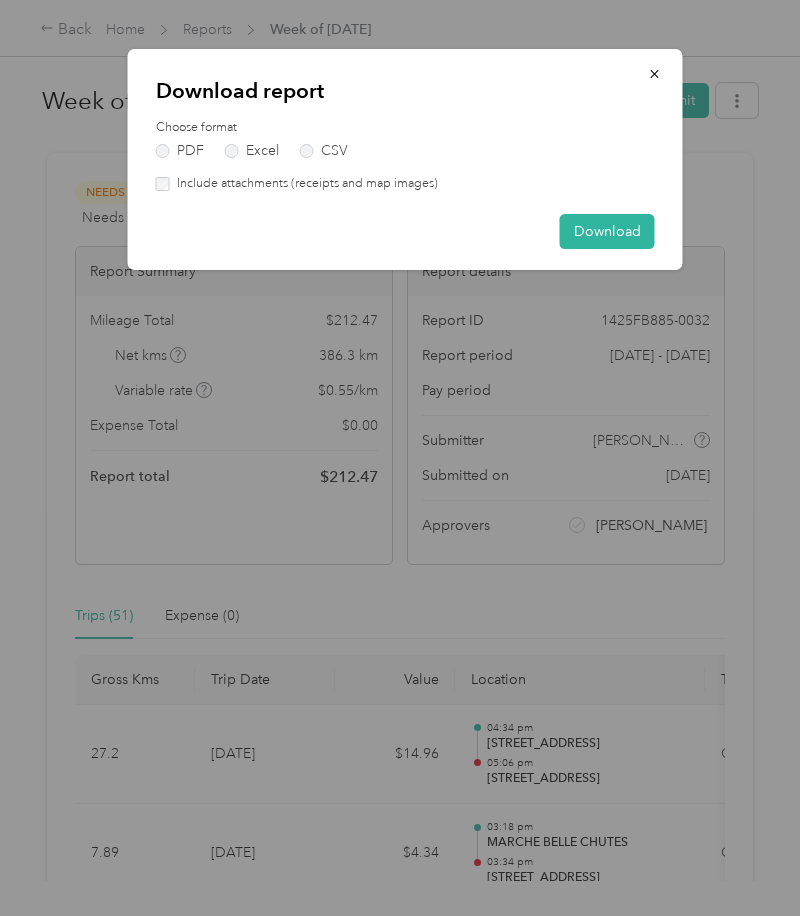 click on "Download" at bounding box center [607, 231] 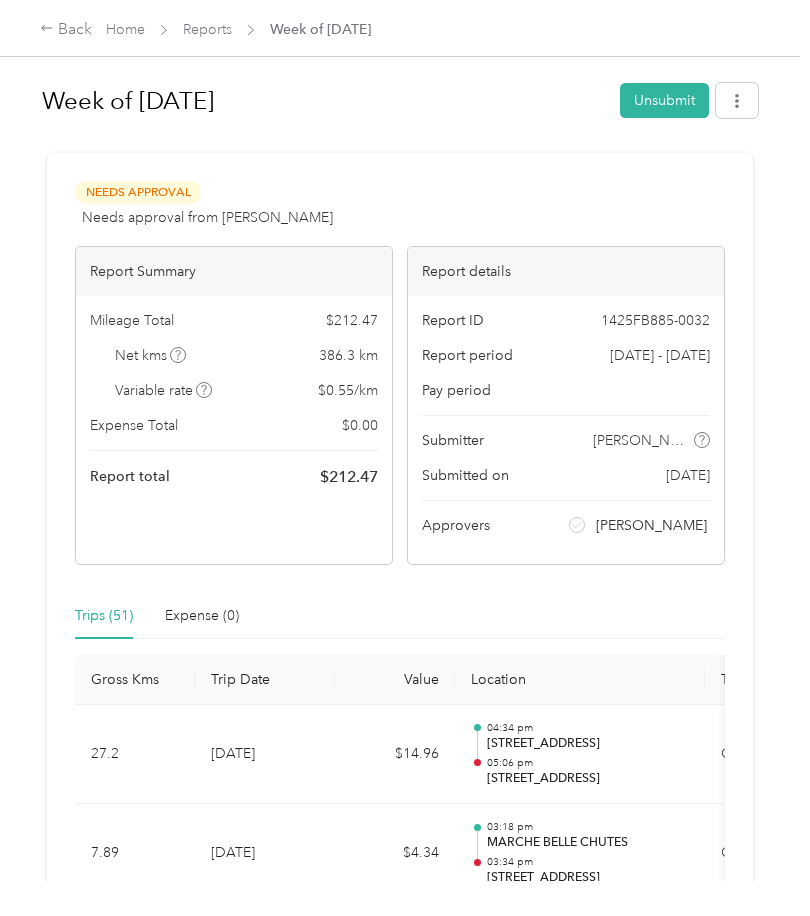 click on "Back" at bounding box center (66, 30) 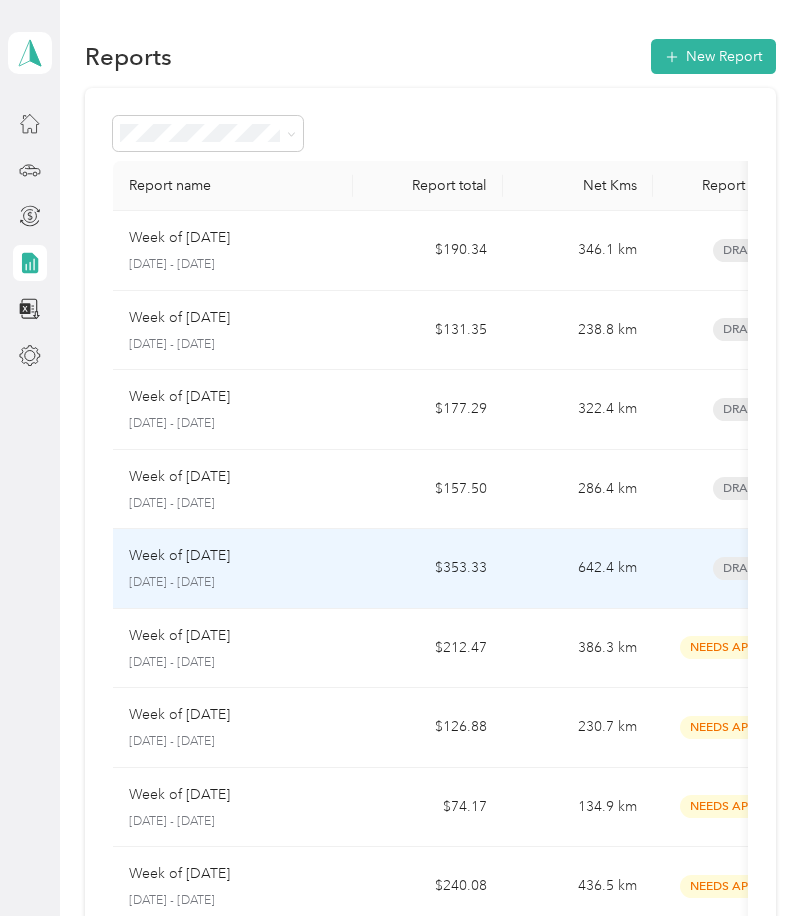 click on "642.4 km" at bounding box center [578, 569] 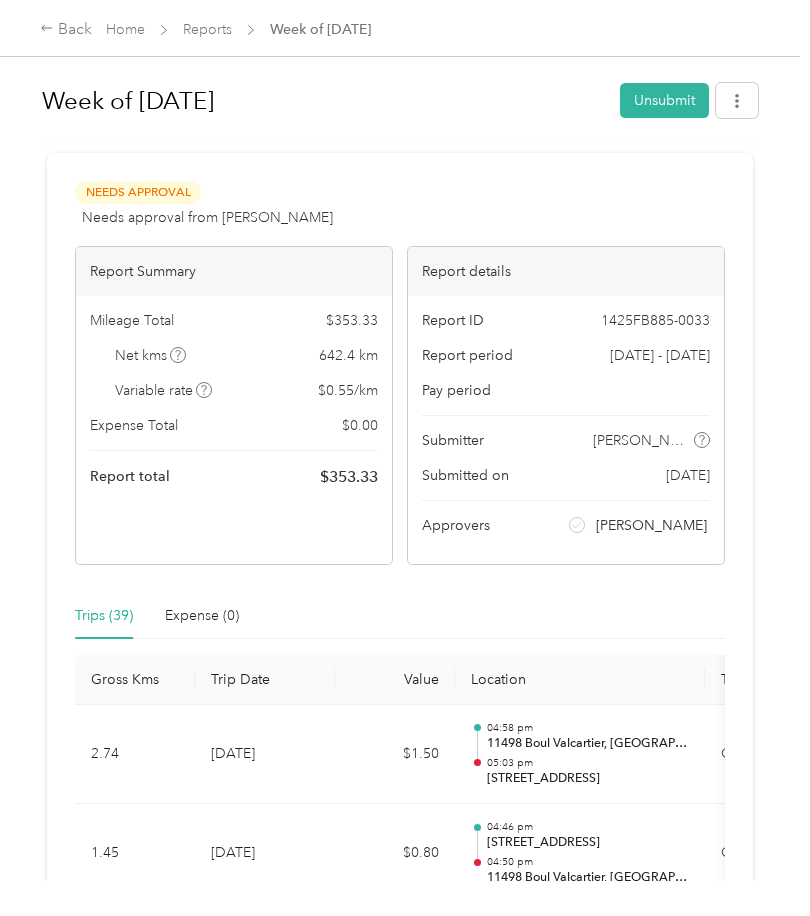 click at bounding box center (737, 100) 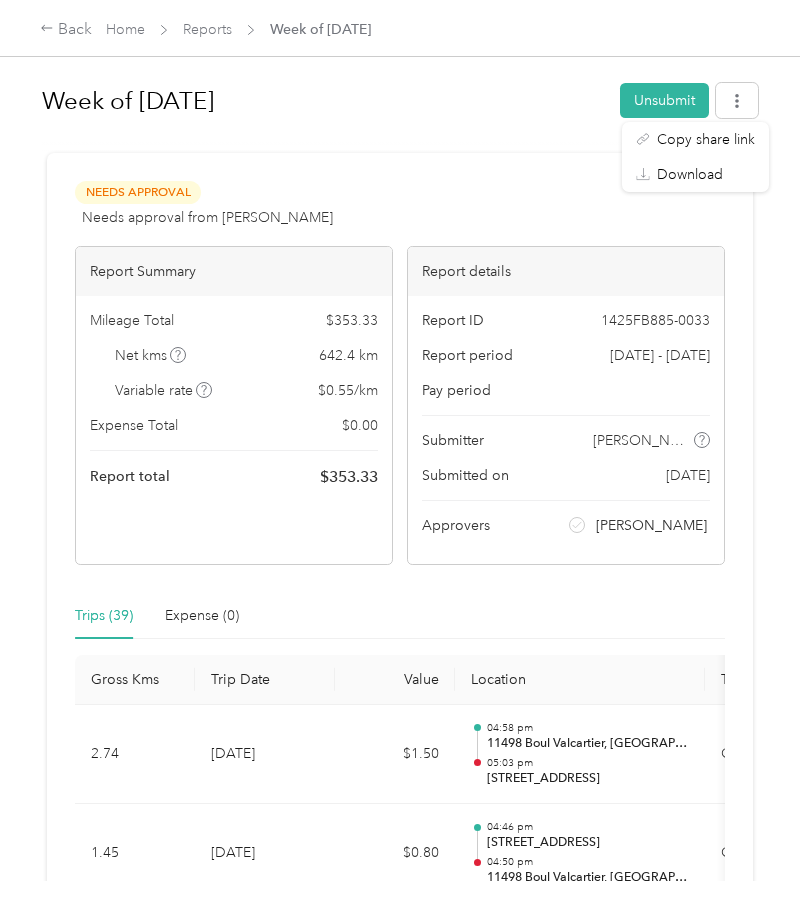 click on "Download" at bounding box center [690, 174] 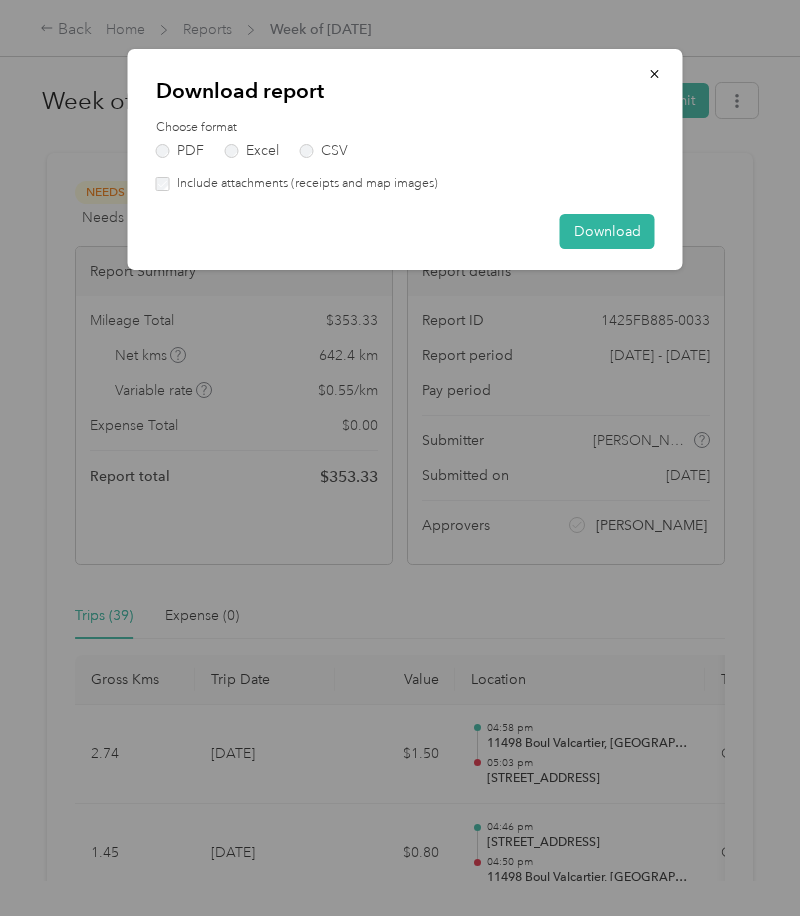 click on "Download" at bounding box center [607, 231] 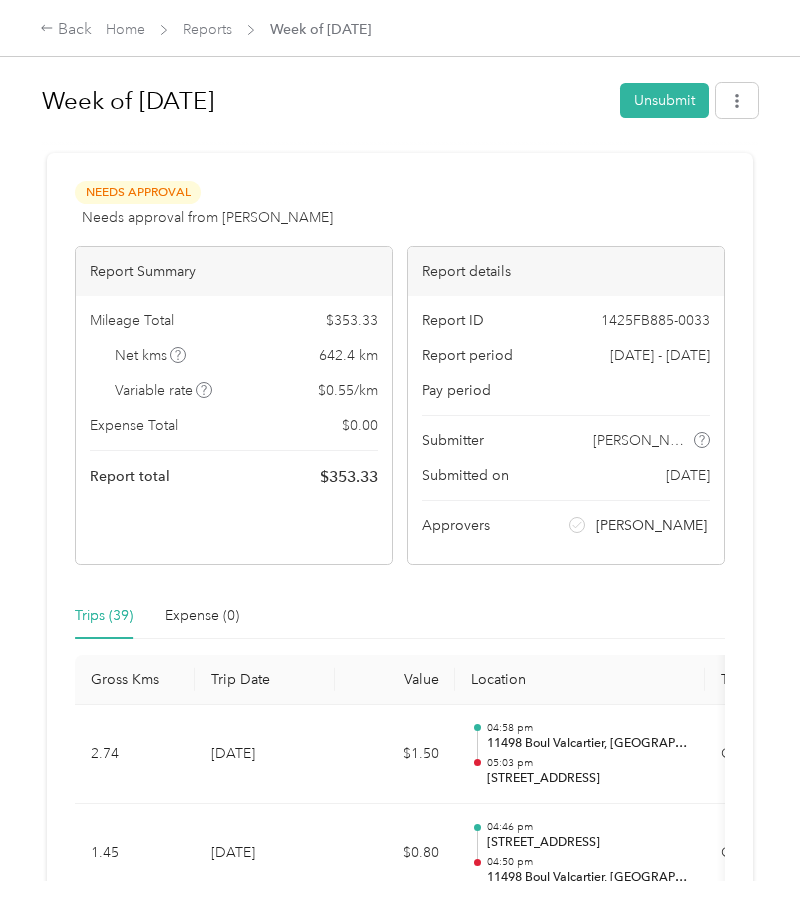 click on "Back" at bounding box center (66, 30) 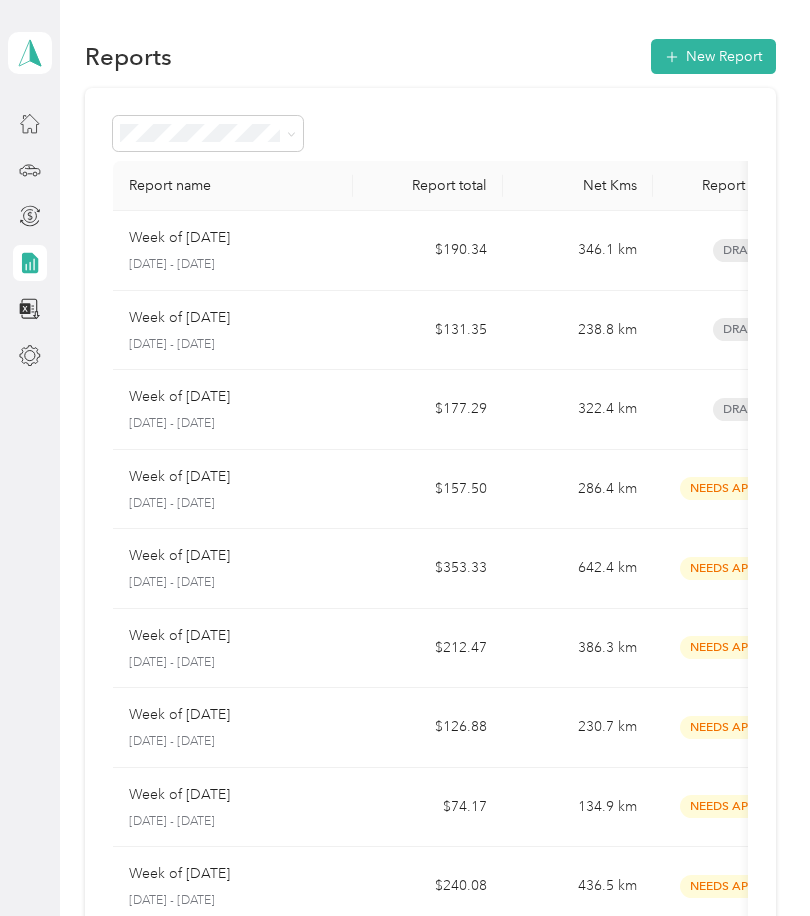 scroll, scrollTop: 0, scrollLeft: 0, axis: both 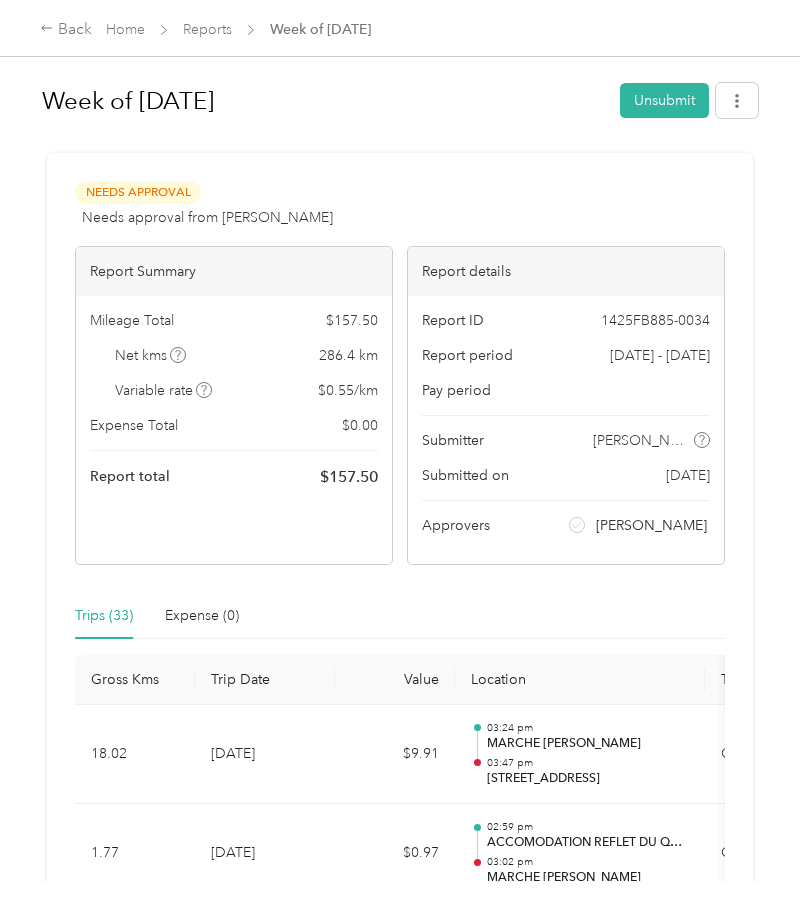 click 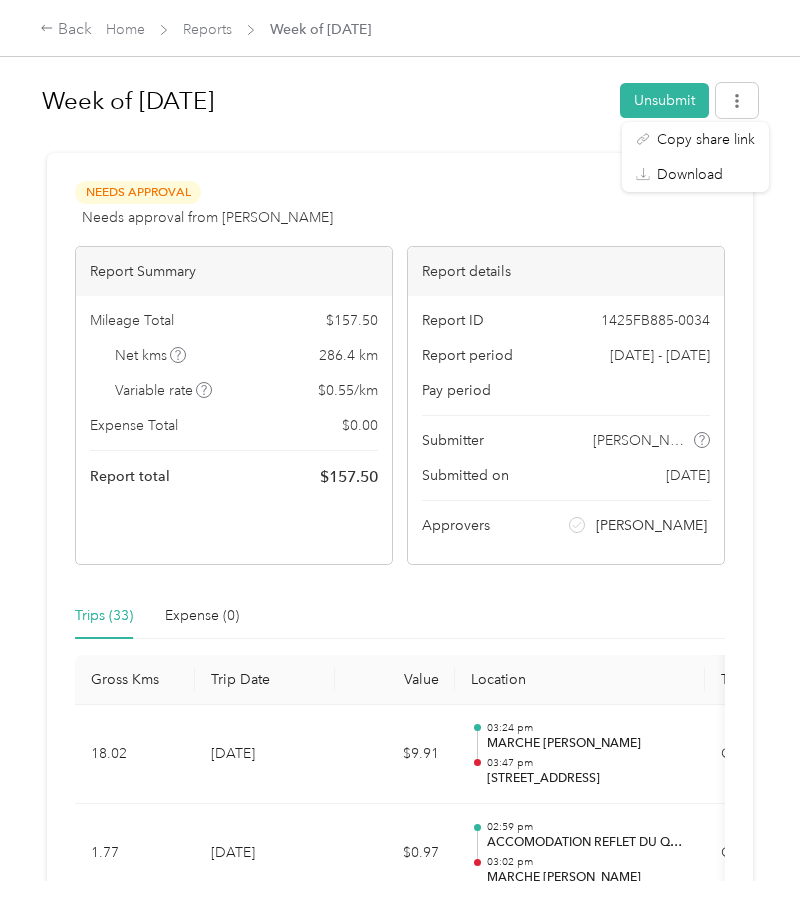 click on "Download" at bounding box center [690, 174] 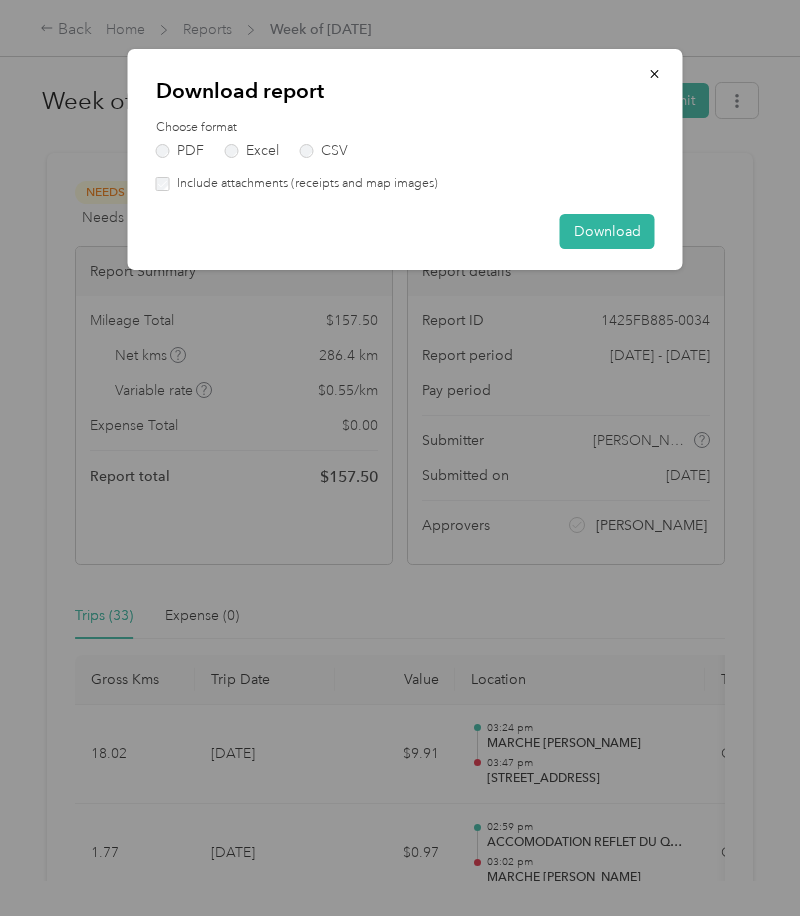 click on "Download" at bounding box center (607, 231) 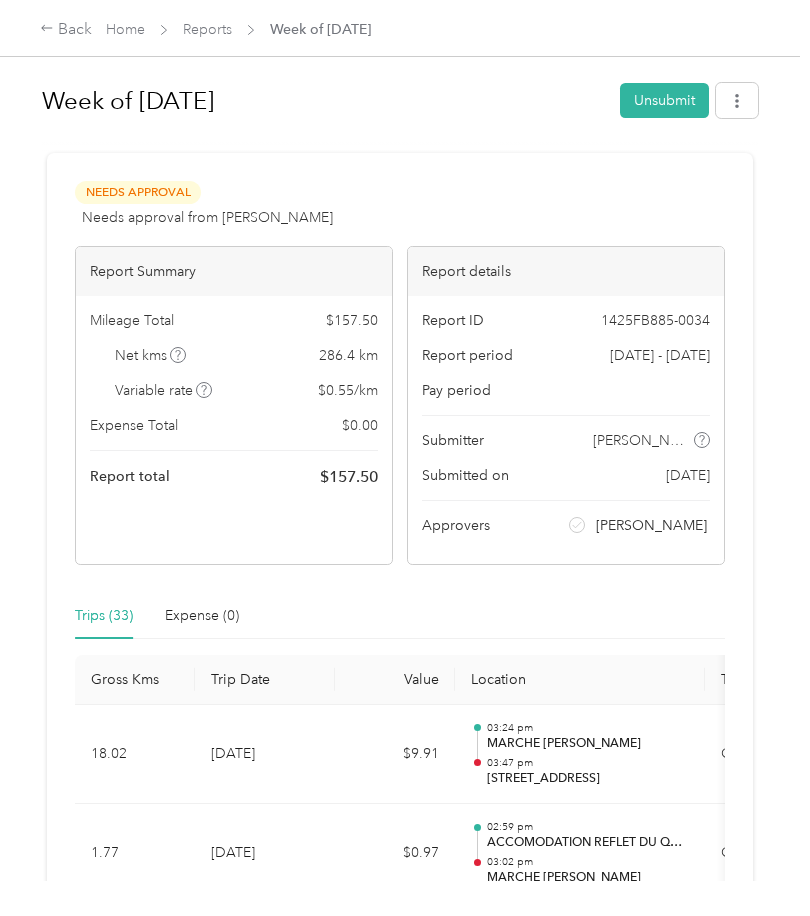 click 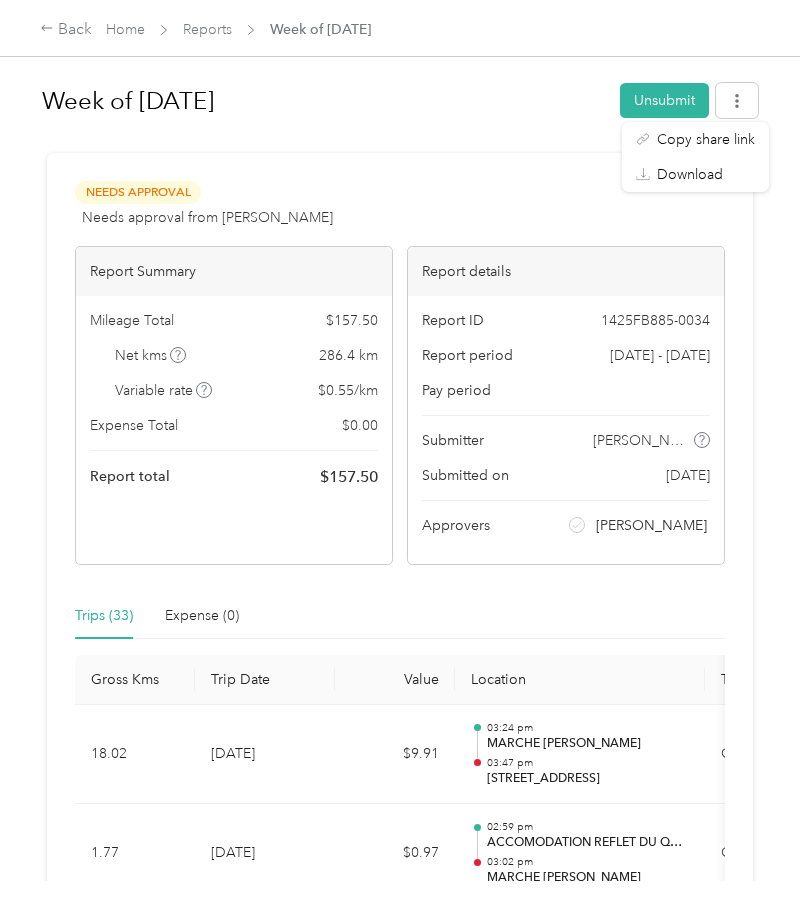 click on "Download" at bounding box center [695, 174] 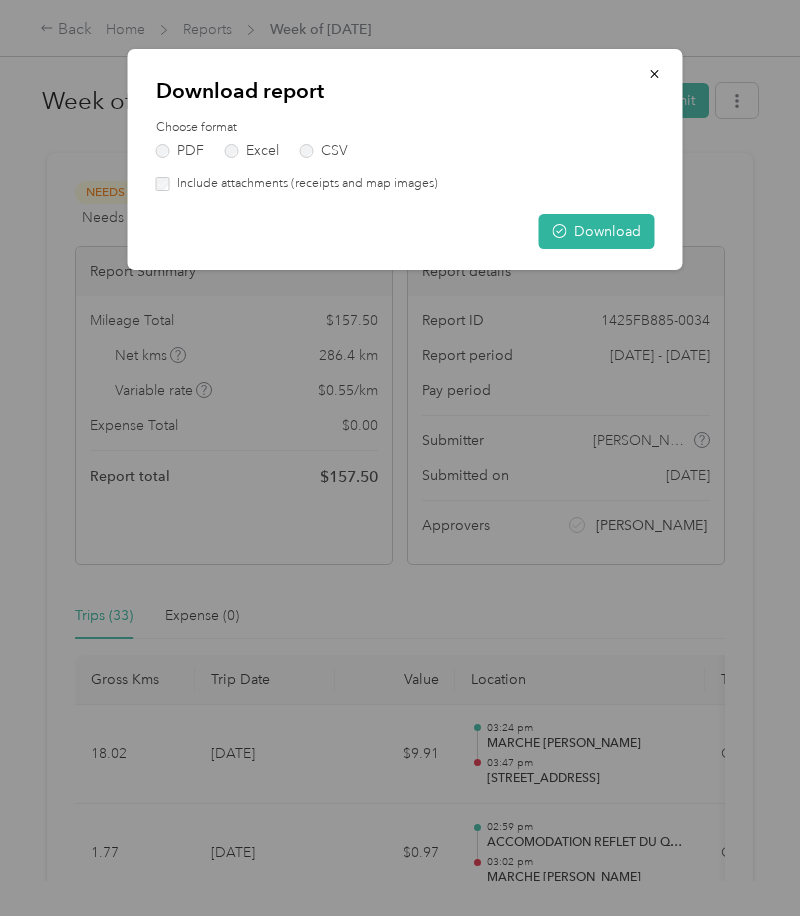 click on "Download" at bounding box center (597, 231) 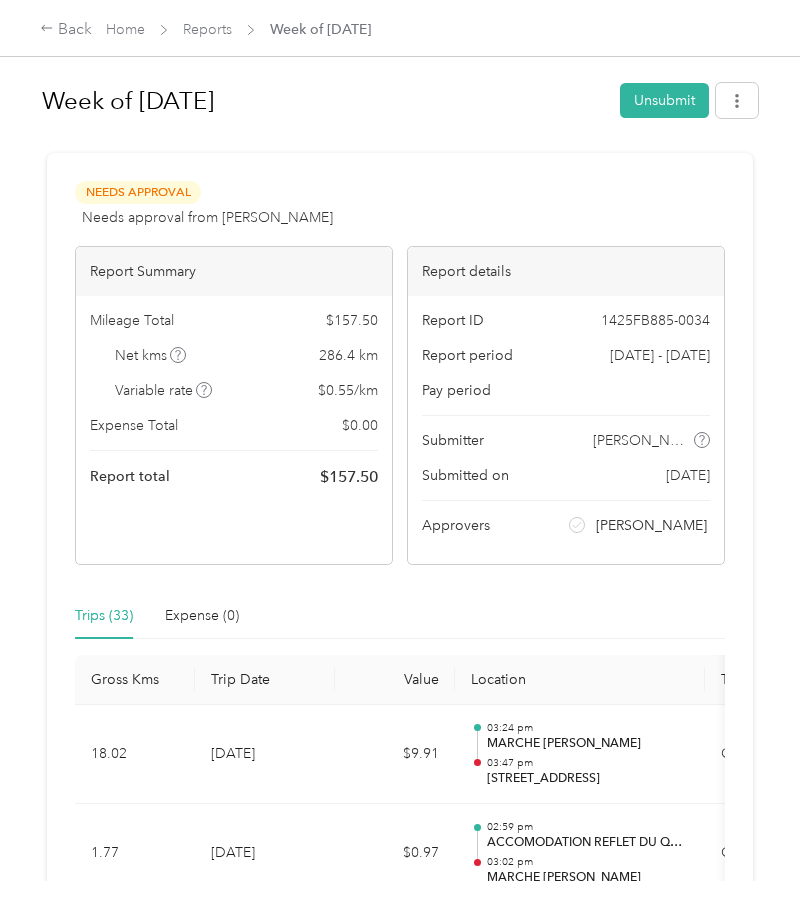 click on "Back" at bounding box center [66, 30] 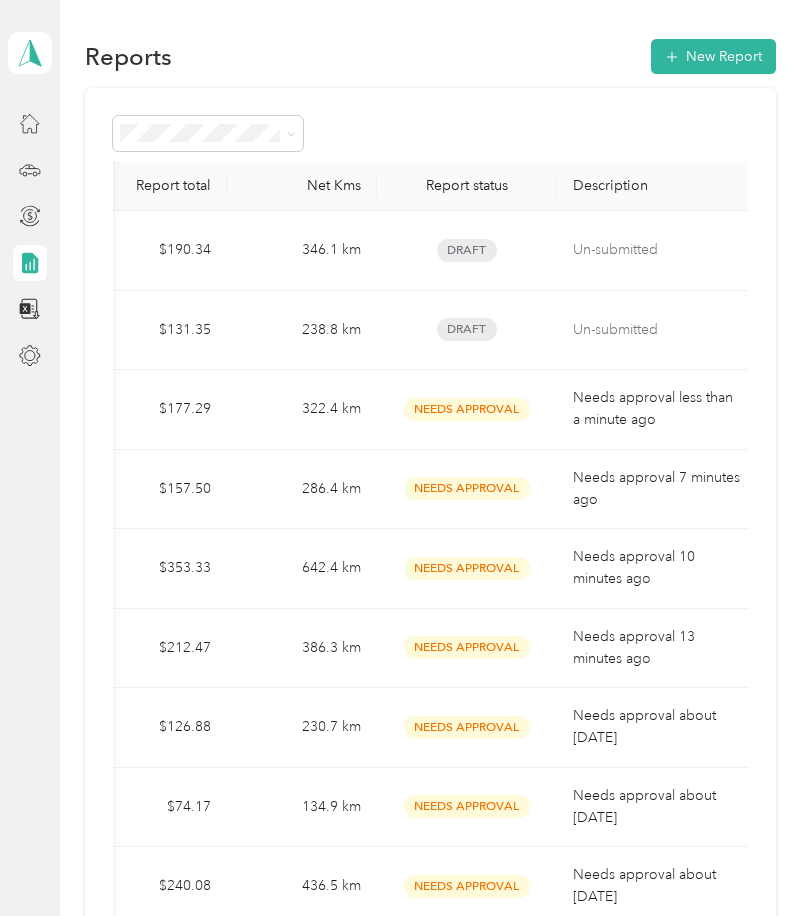 scroll, scrollTop: 0, scrollLeft: 275, axis: horizontal 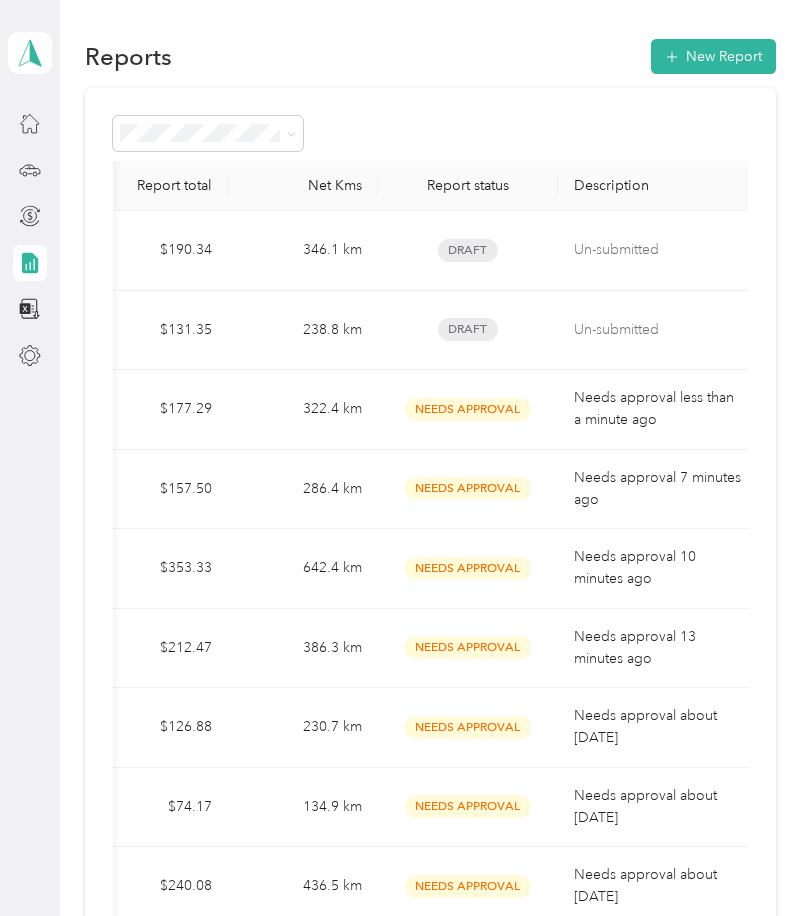 click on "Needs approval less than a minute ago" at bounding box center (658, 409) 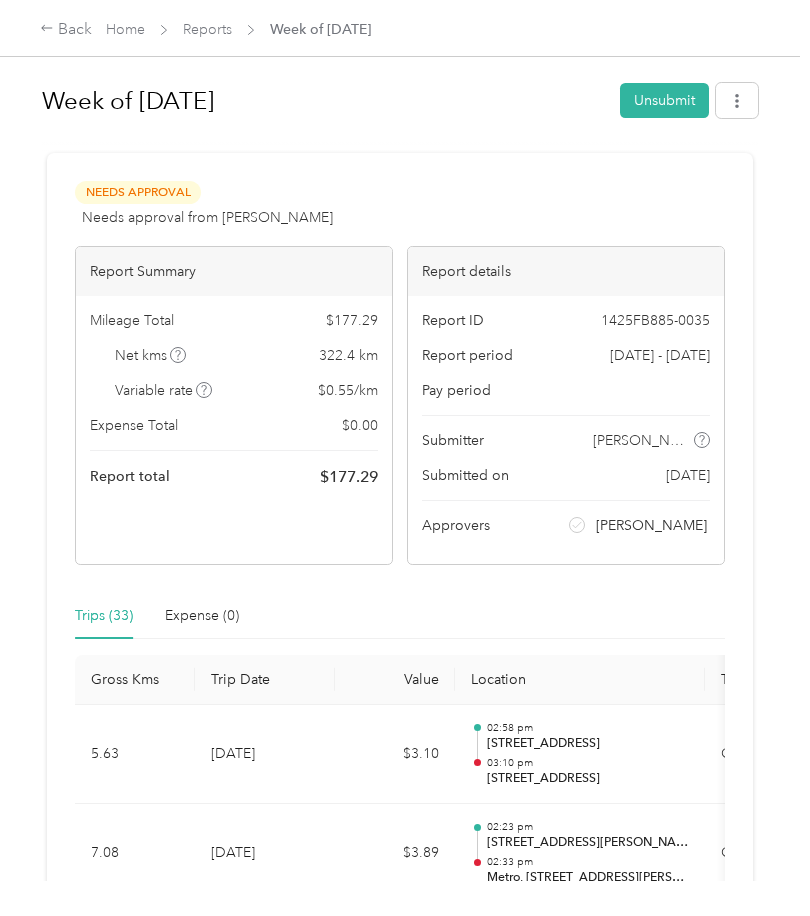 click 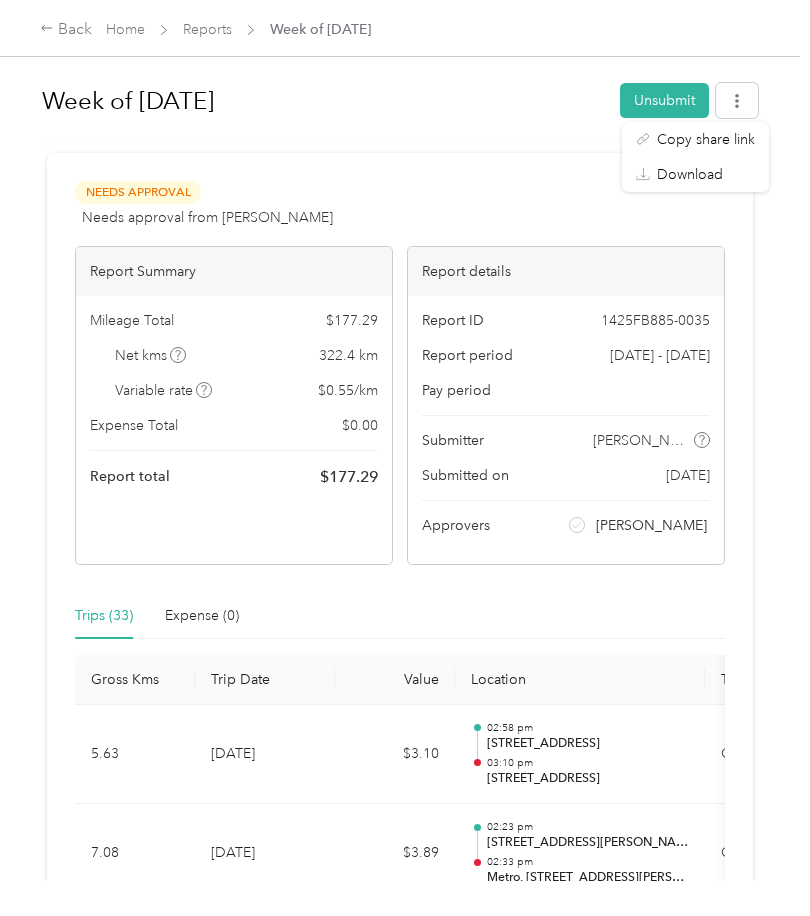 click on "Download" at bounding box center [690, 174] 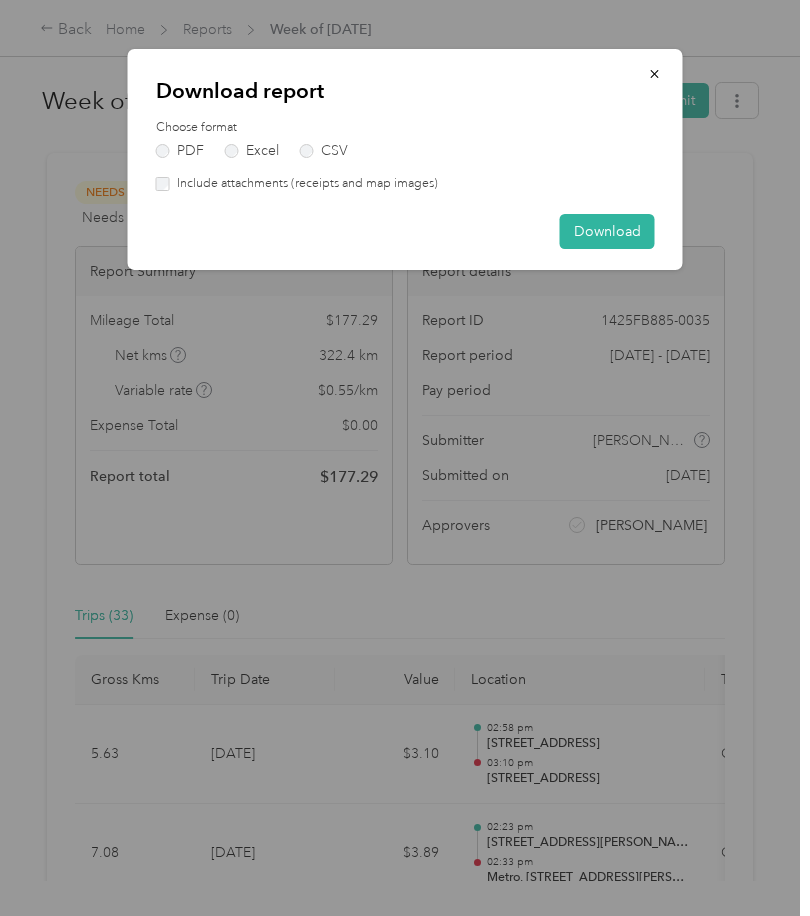 click on "Choose format   PDF Excel CSV Include attachments (receipts and map images)" at bounding box center [405, 156] 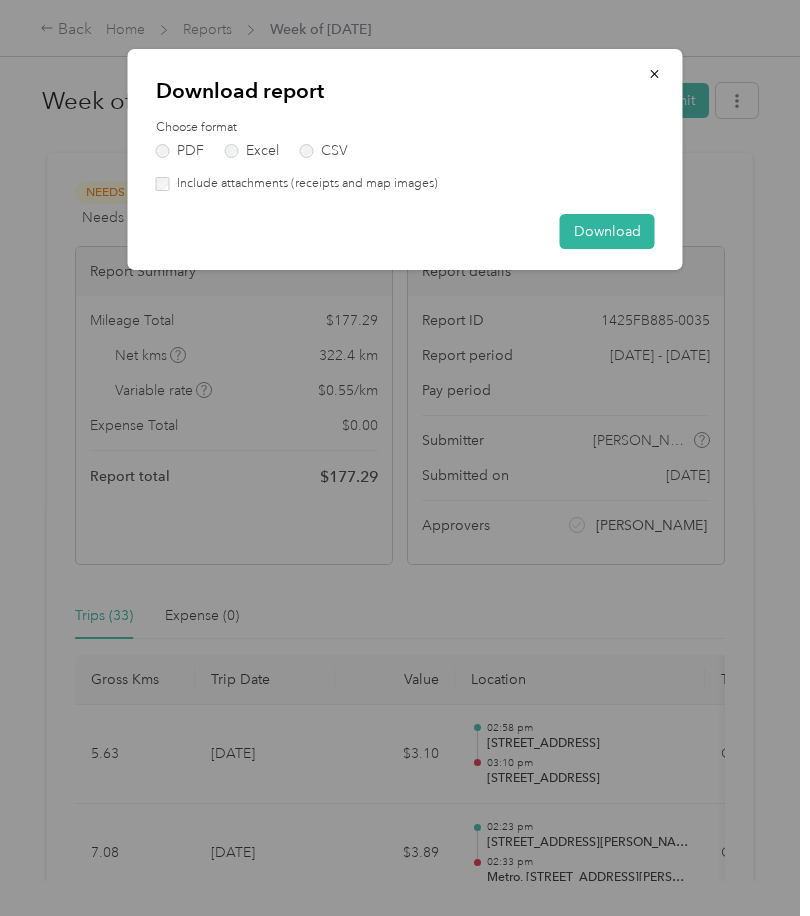 click on "Download" at bounding box center (607, 231) 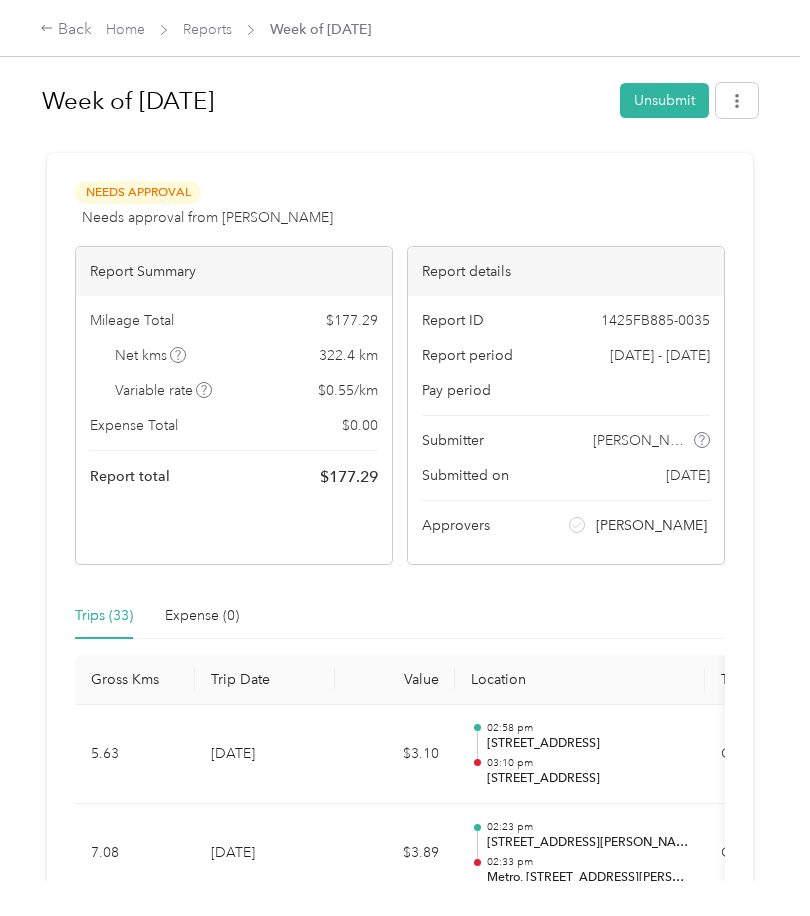 click on "Back" at bounding box center (66, 30) 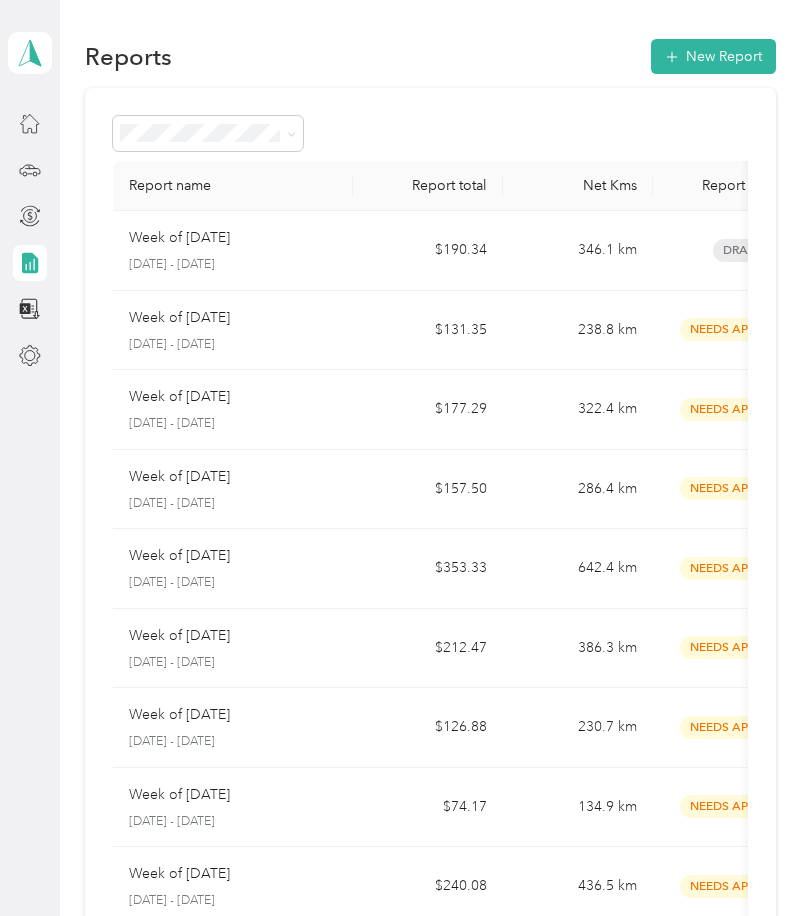 click on "238.8 km" at bounding box center (578, 331) 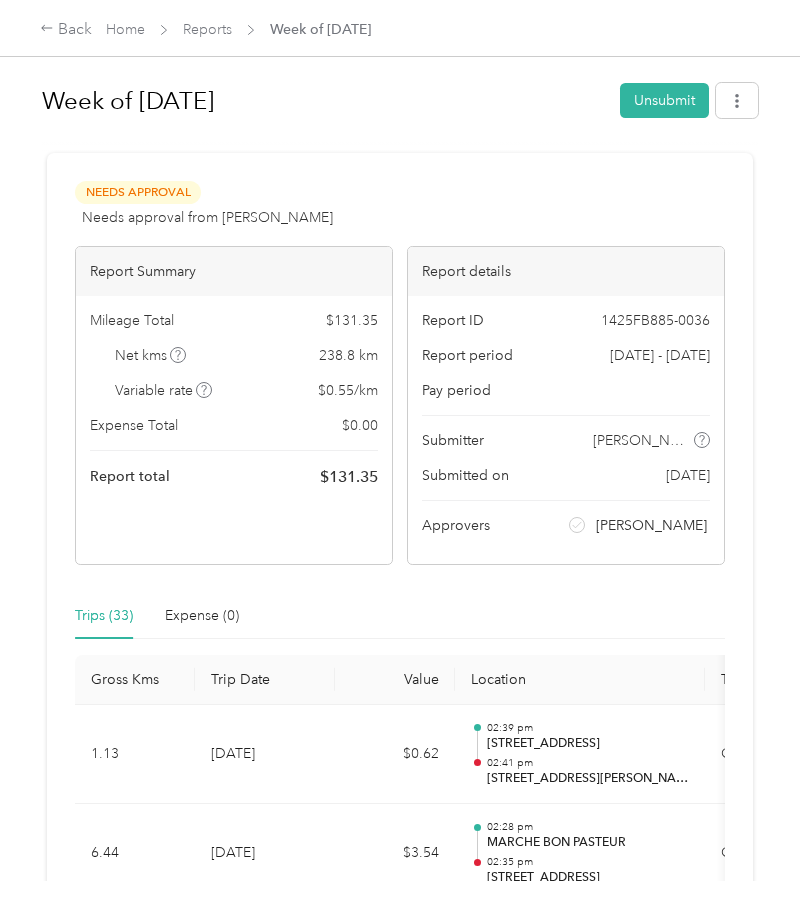 click 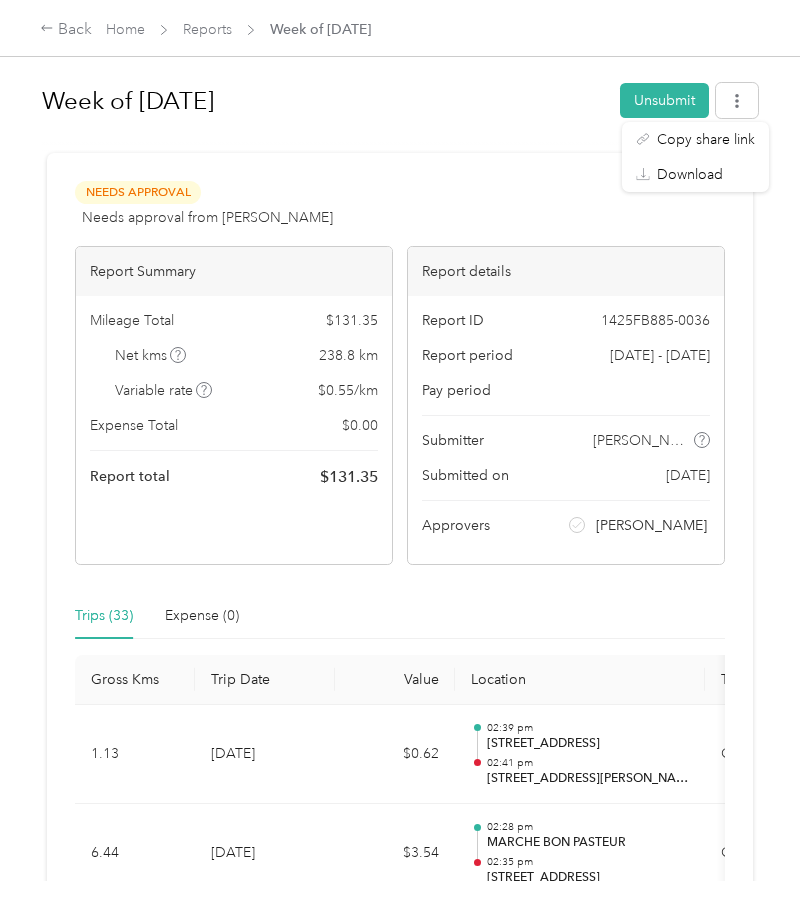 click on "Download" at bounding box center [695, 174] 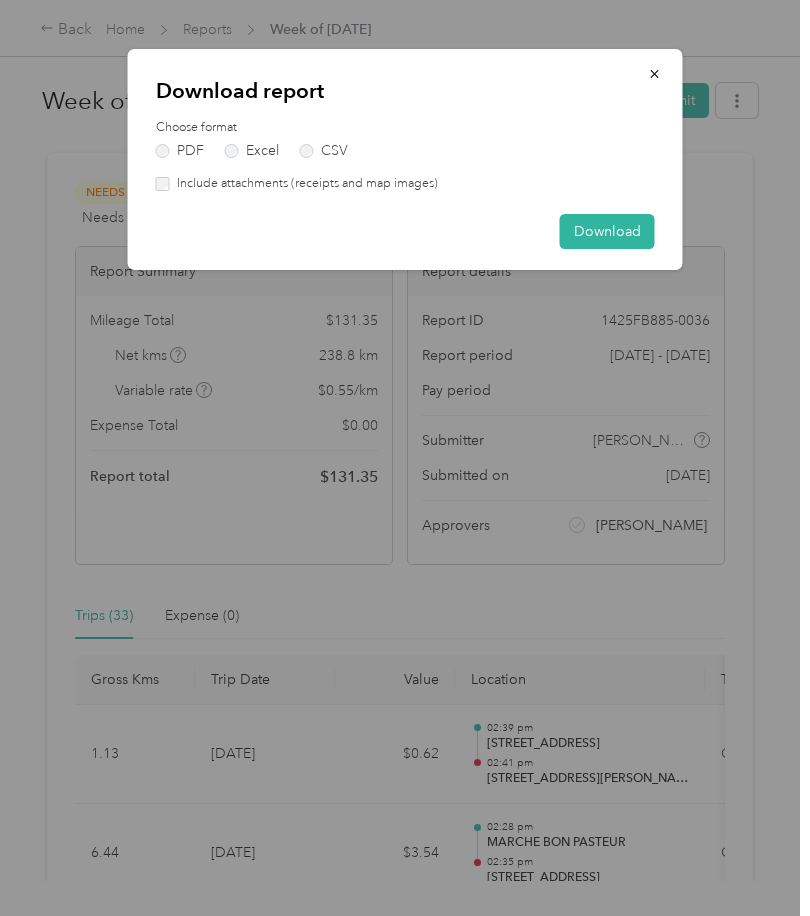 click on "Include attachments (receipts and map images)" at bounding box center (405, 184) 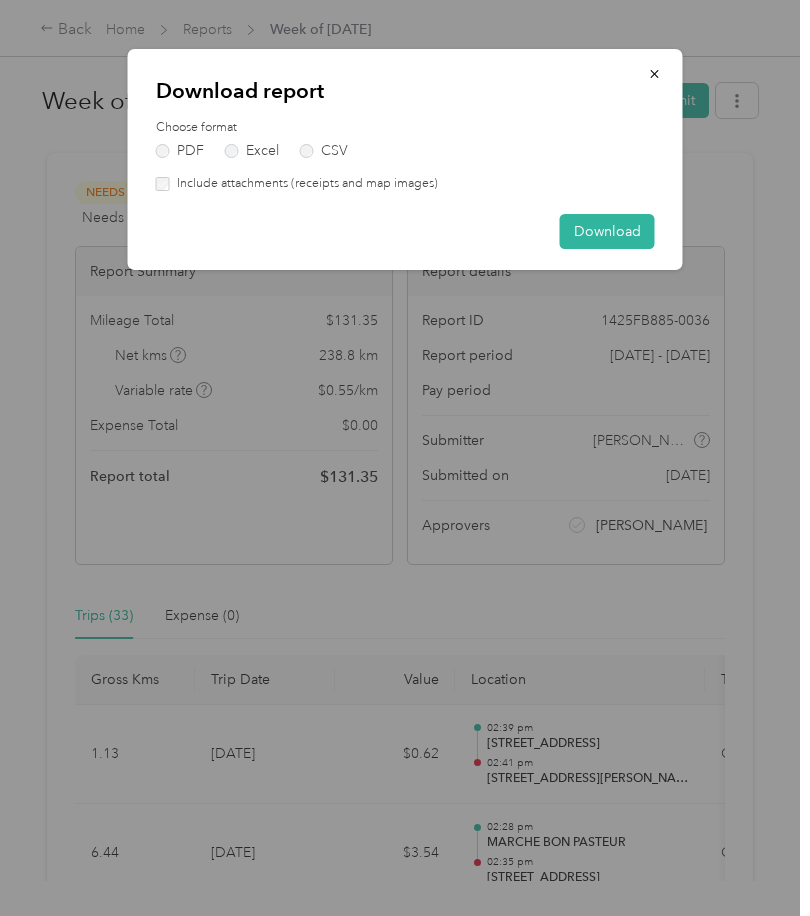 click on "Download" at bounding box center [607, 231] 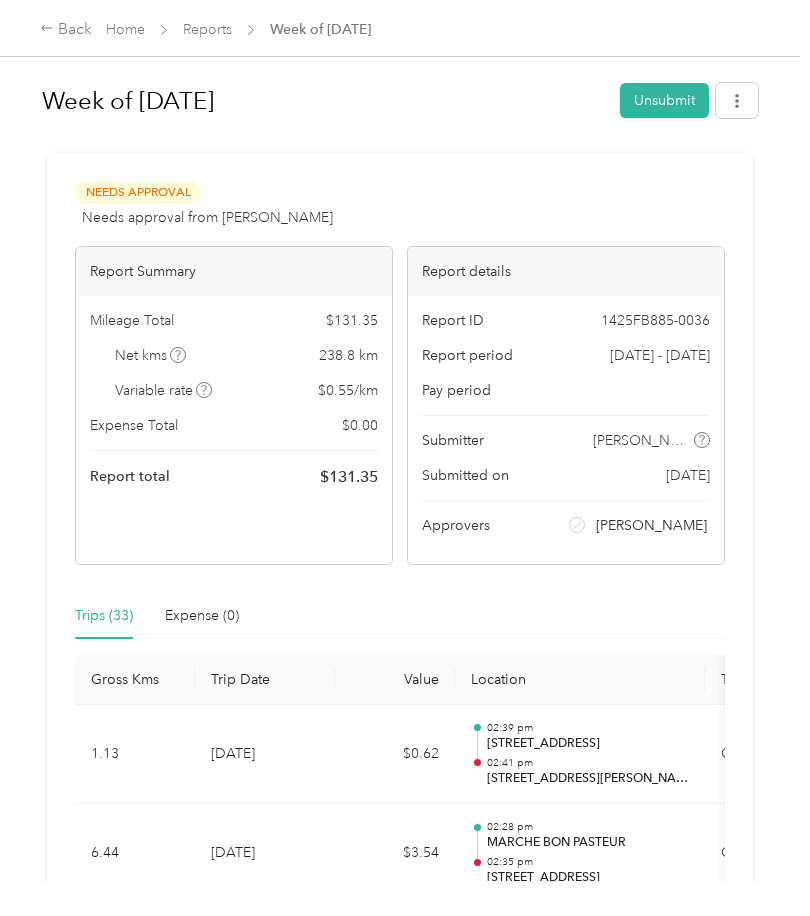 click 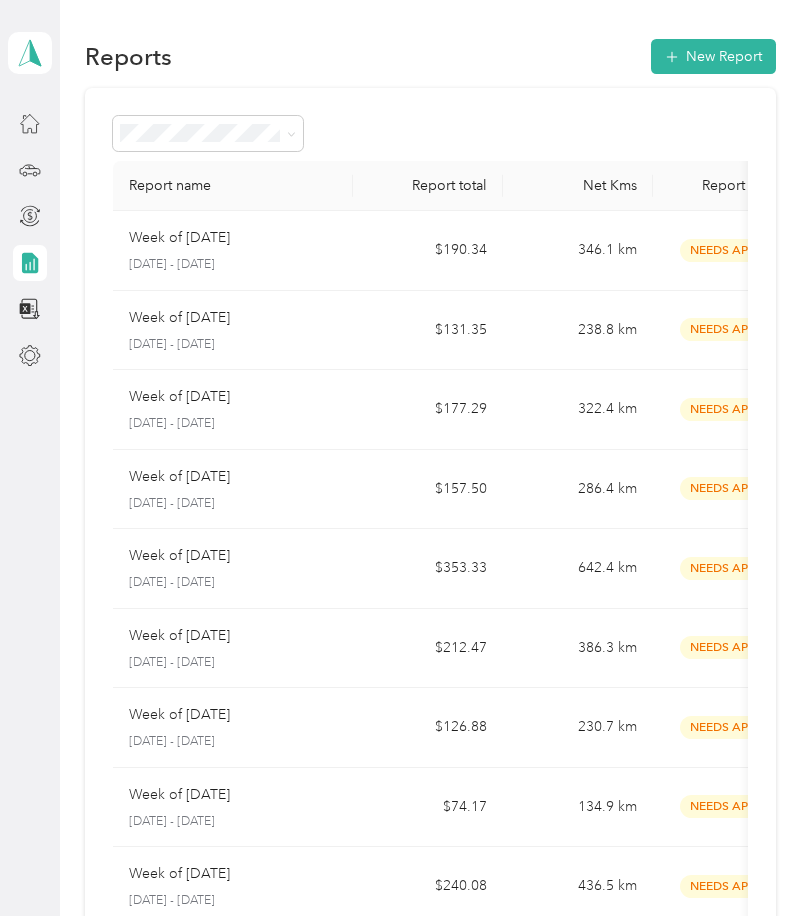click on "346.1 km" at bounding box center [578, 251] 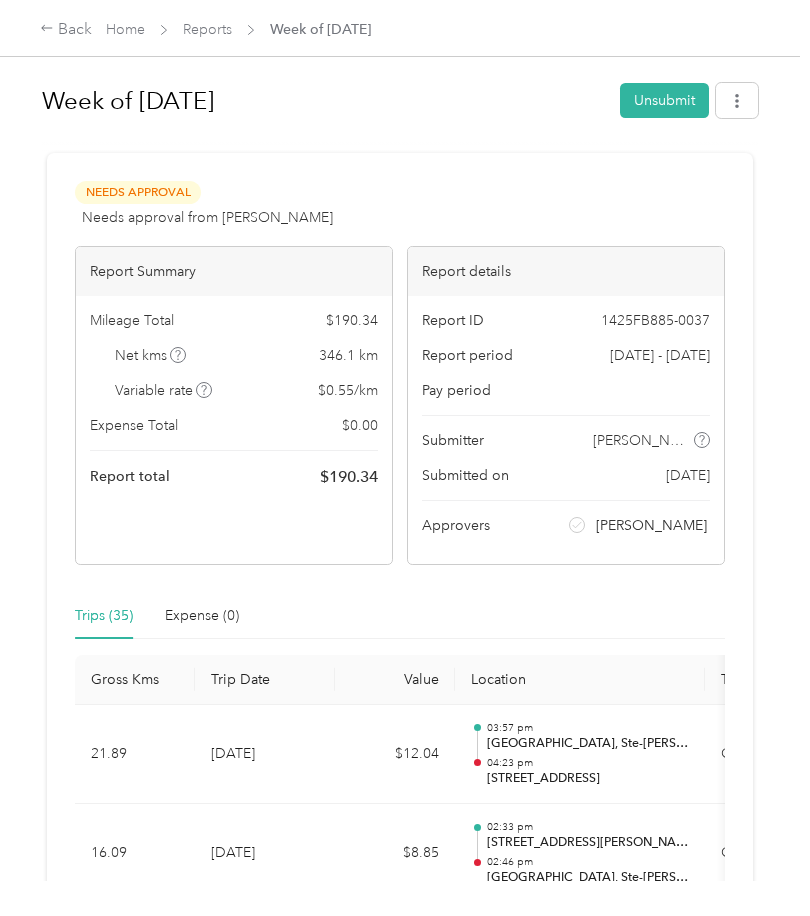 click 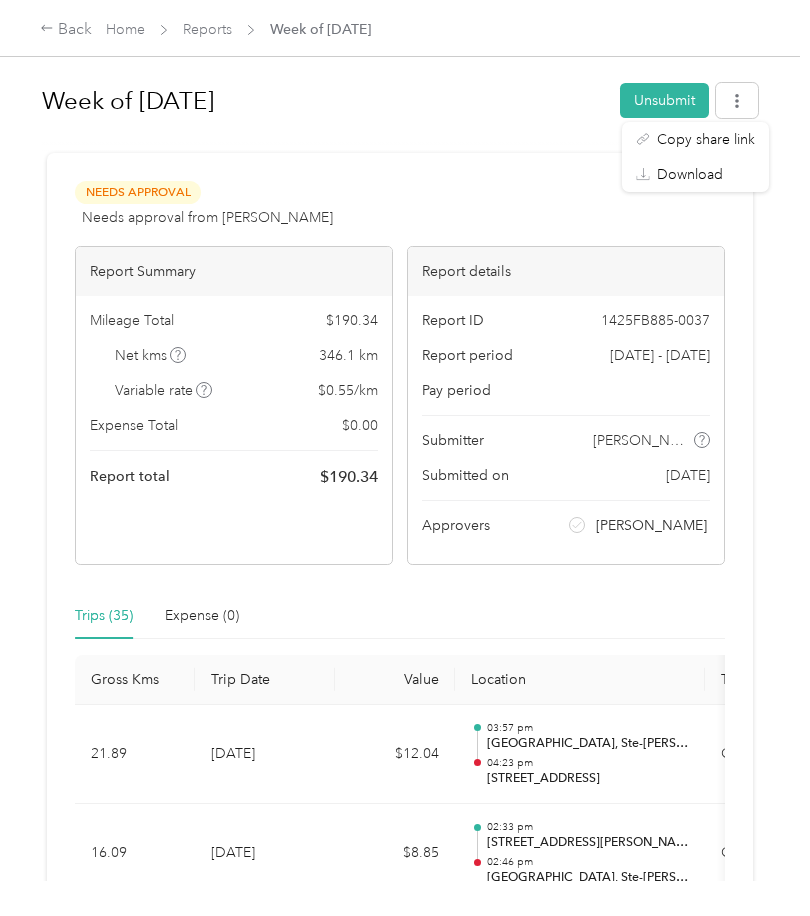 click on "Download" at bounding box center [690, 174] 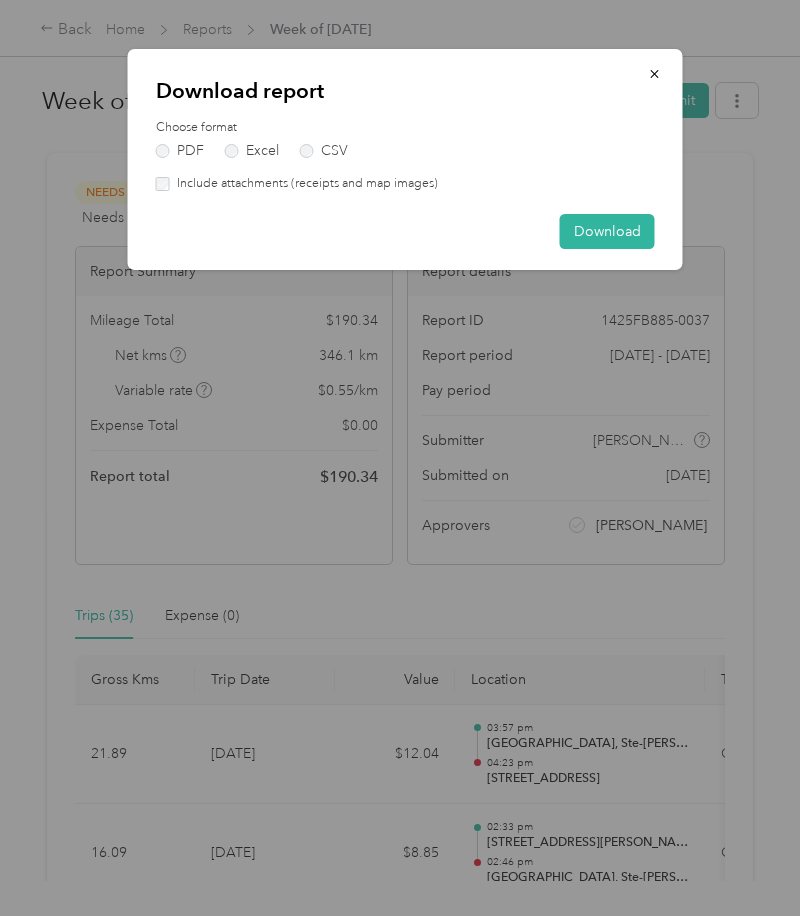 click on "Download" at bounding box center [607, 231] 